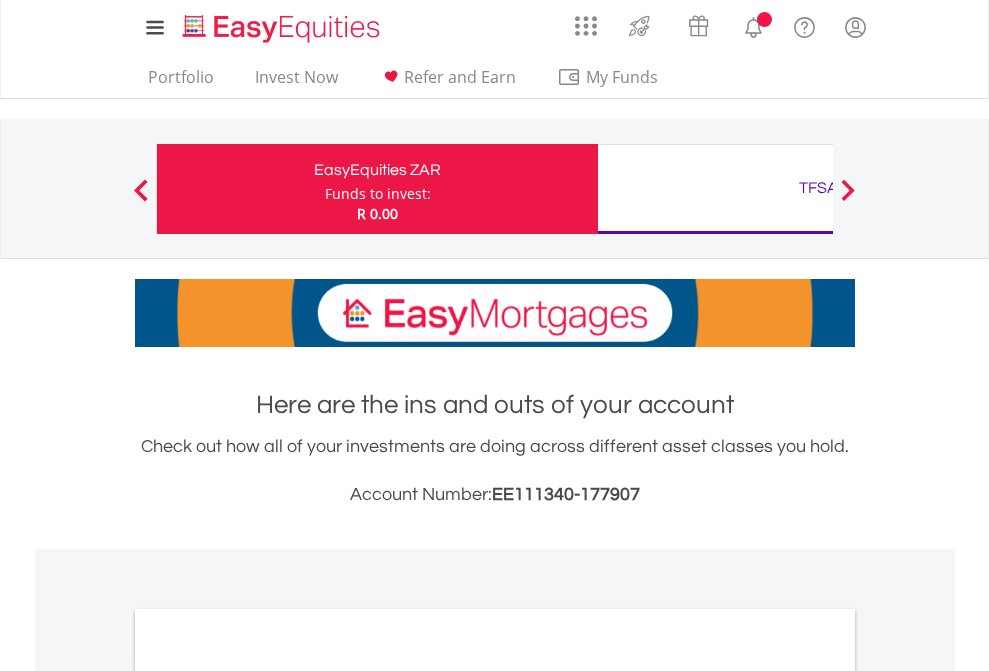 scroll, scrollTop: 0, scrollLeft: 0, axis: both 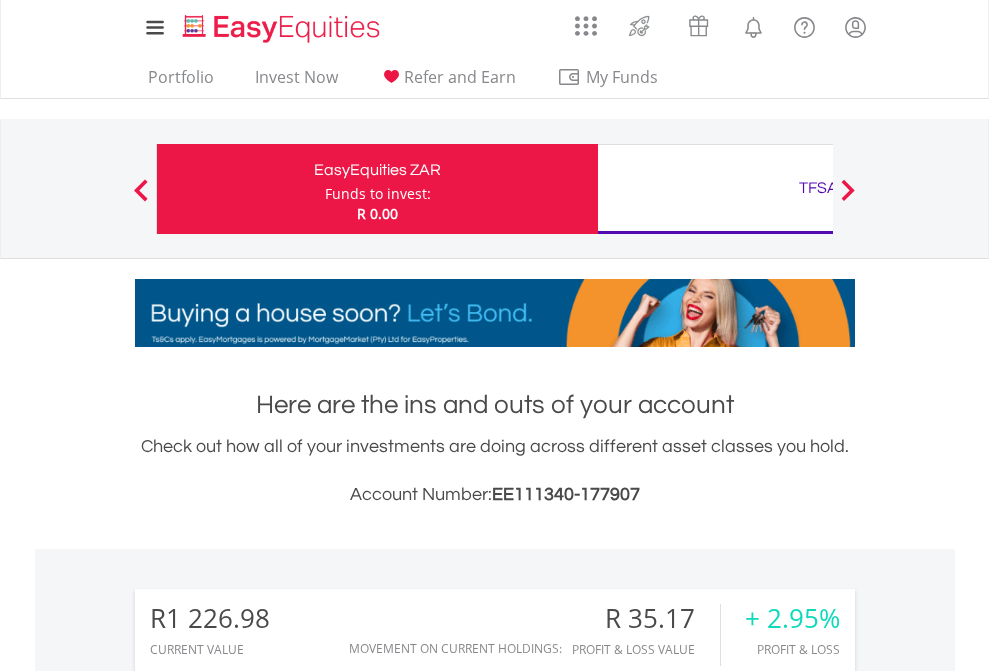 click on "Funds to invest:" at bounding box center [378, 194] 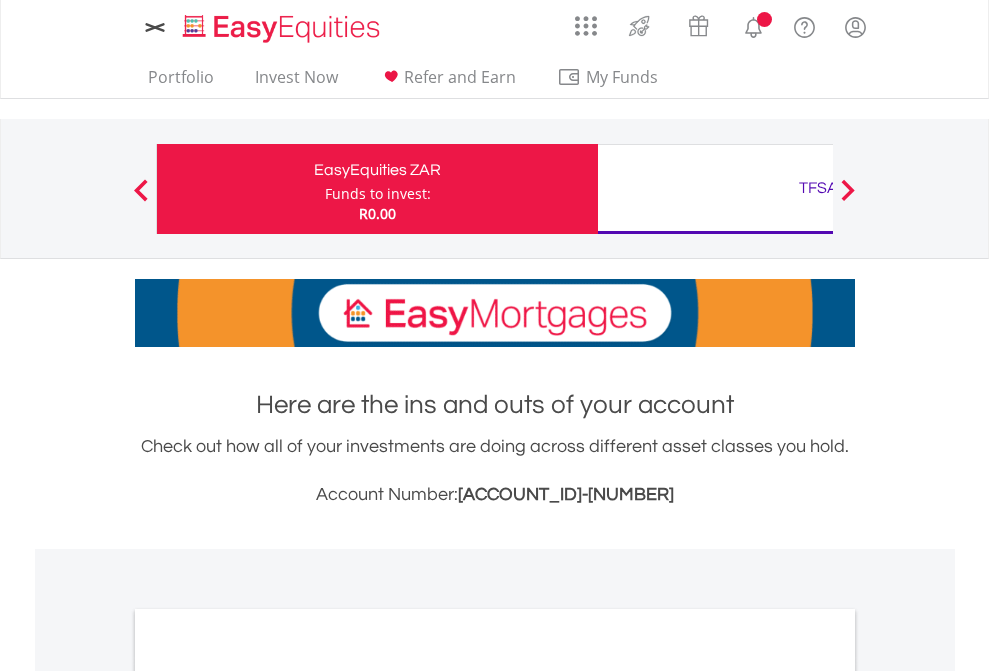 scroll, scrollTop: 0, scrollLeft: 0, axis: both 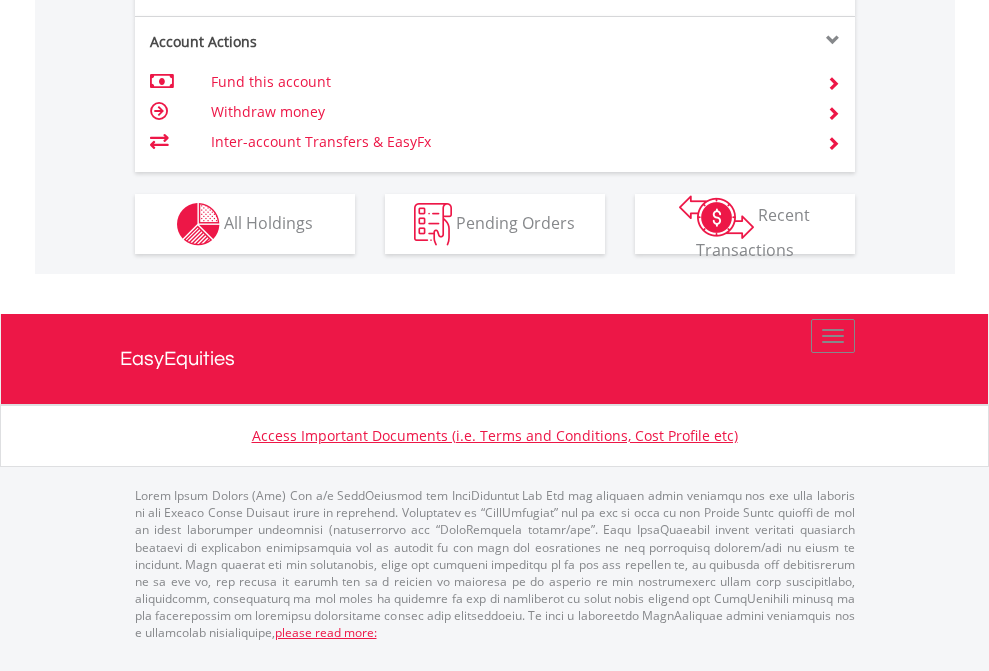 click on "Investment types" at bounding box center [706, -337] 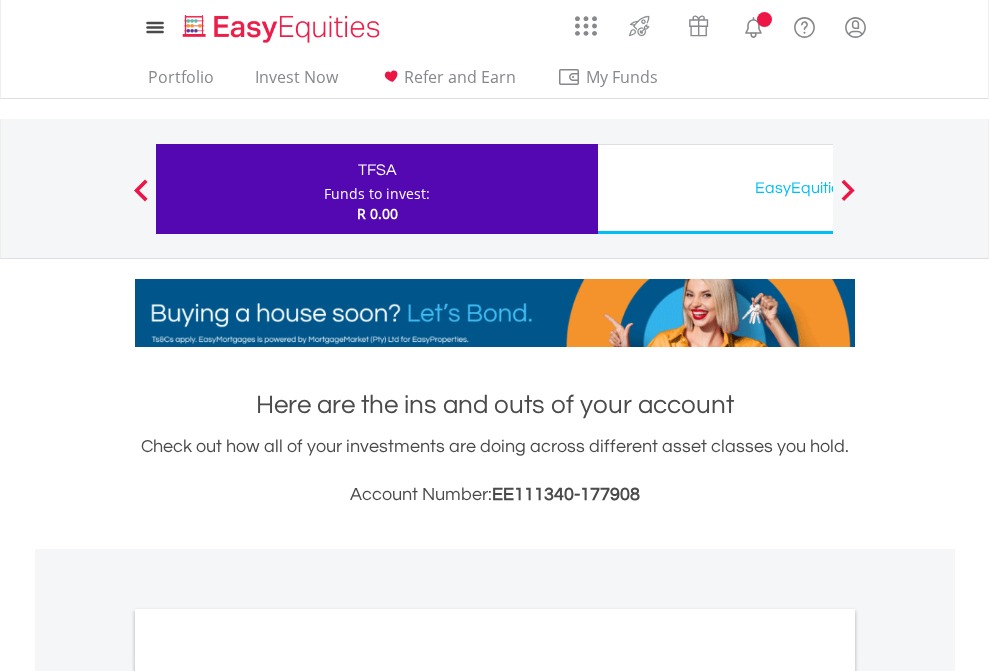 scroll, scrollTop: 0, scrollLeft: 0, axis: both 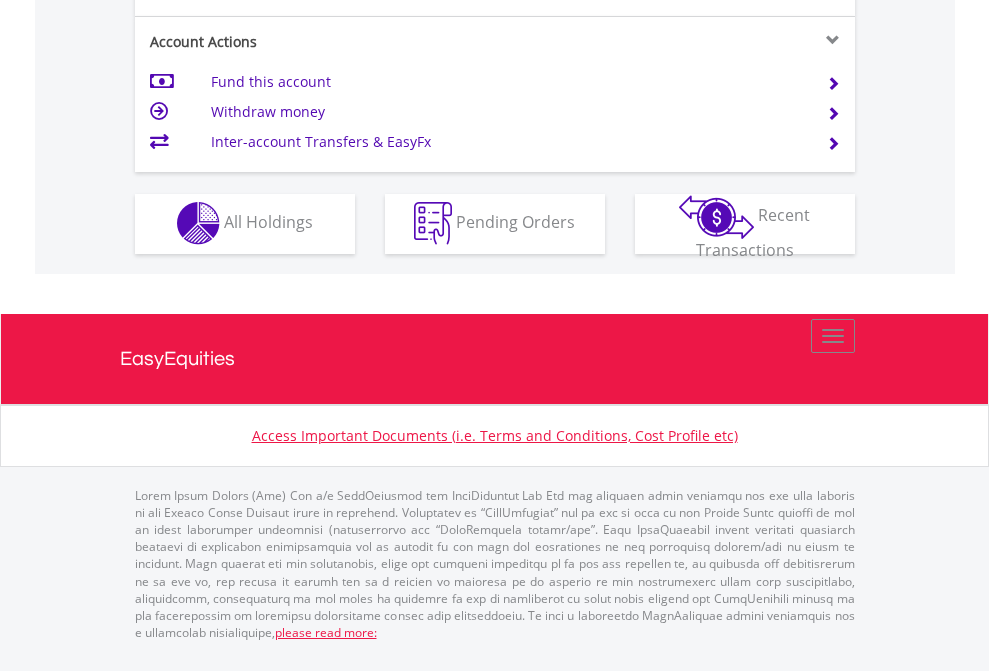 click on "Investment types" at bounding box center (706, -353) 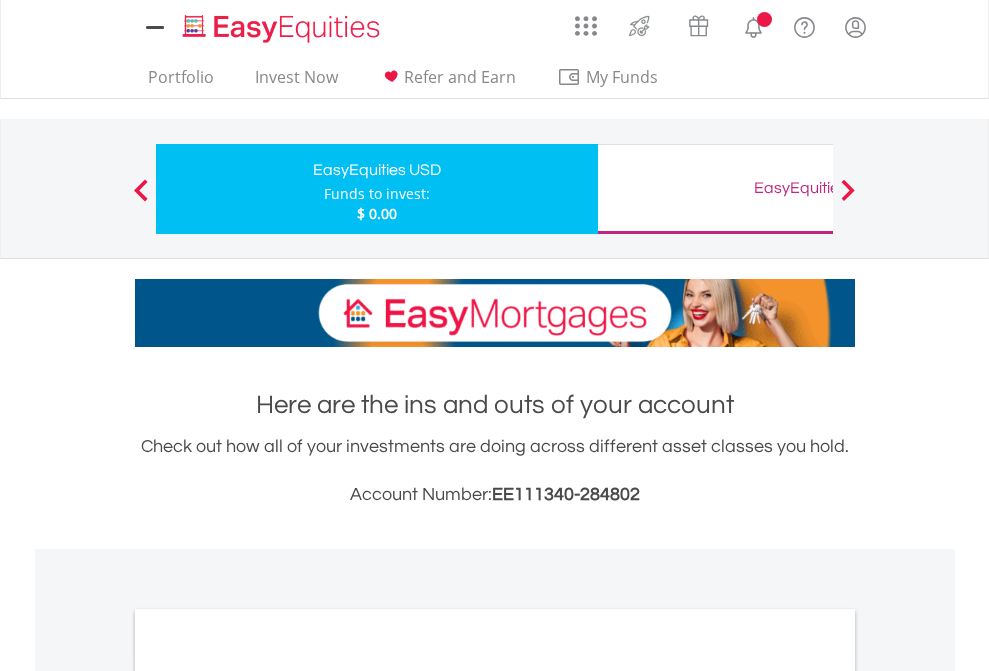 scroll, scrollTop: 0, scrollLeft: 0, axis: both 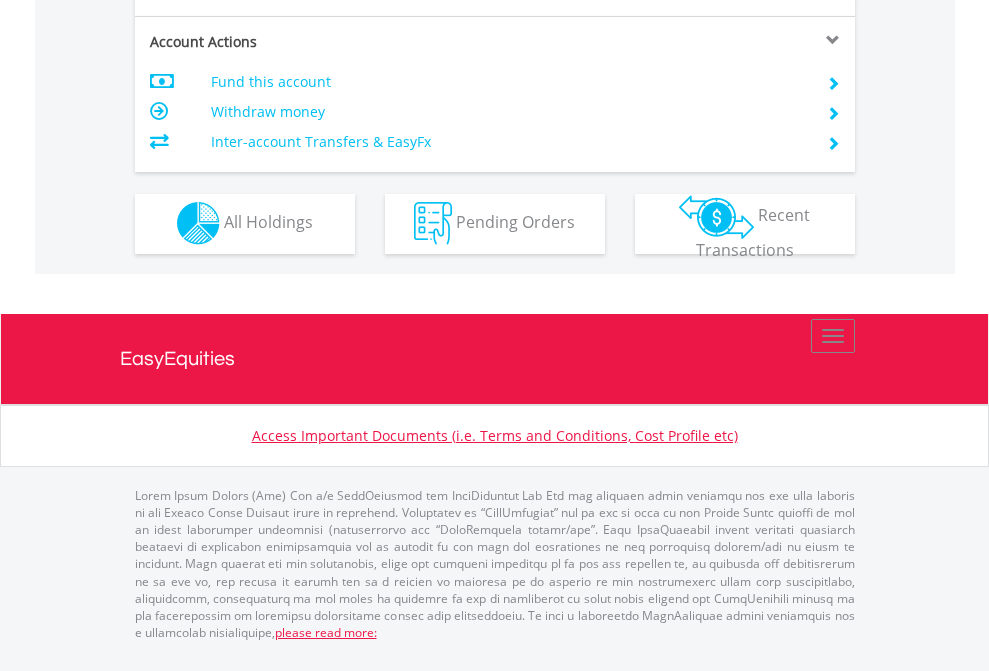 click on "Investment types" at bounding box center (706, -353) 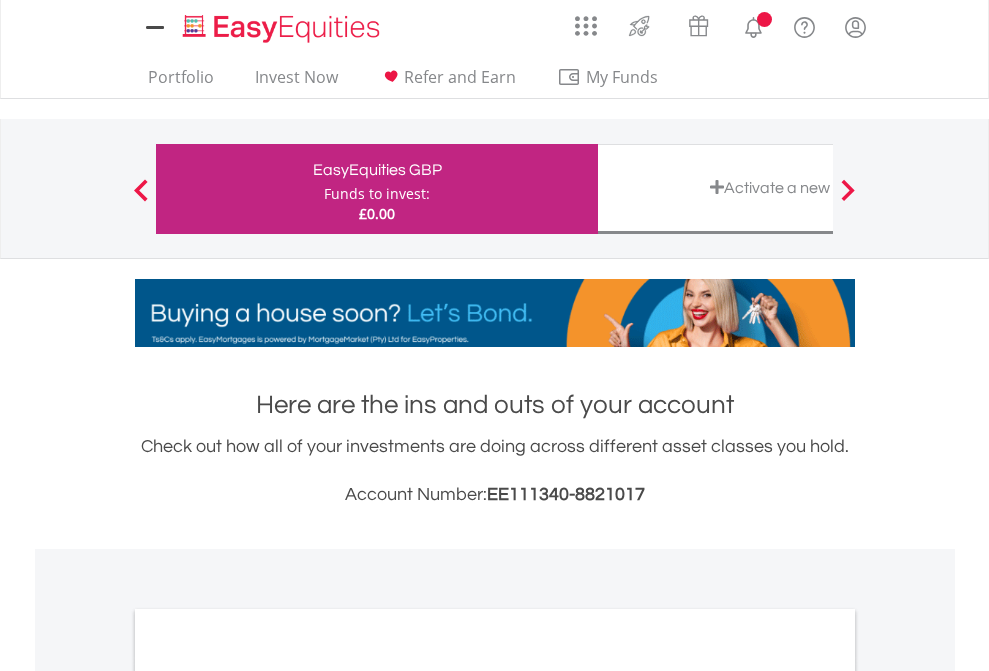 scroll, scrollTop: 0, scrollLeft: 0, axis: both 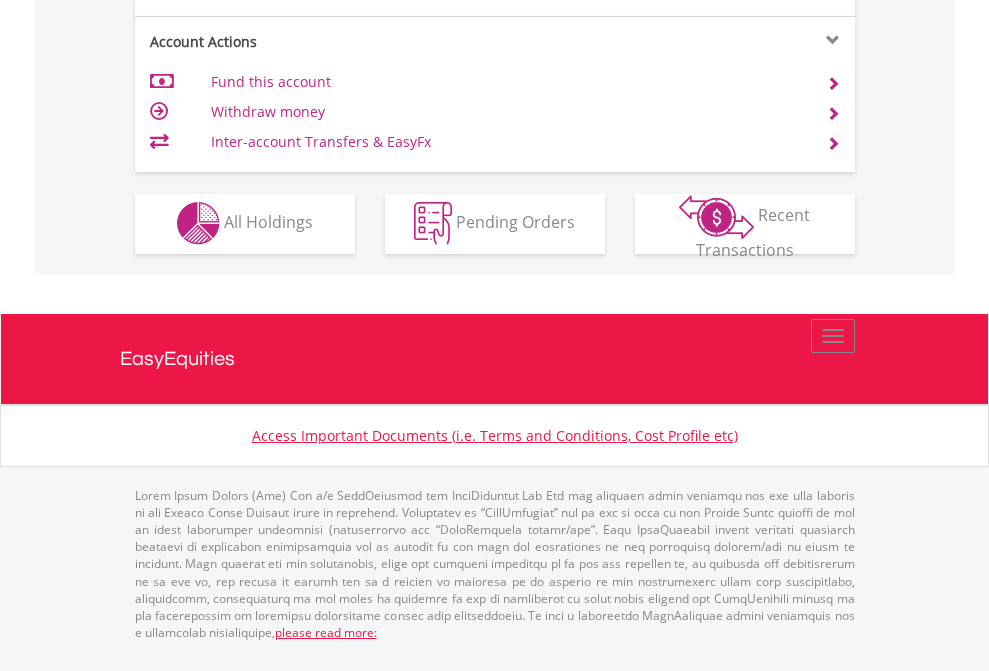 click on "Investment types" at bounding box center [706, -353] 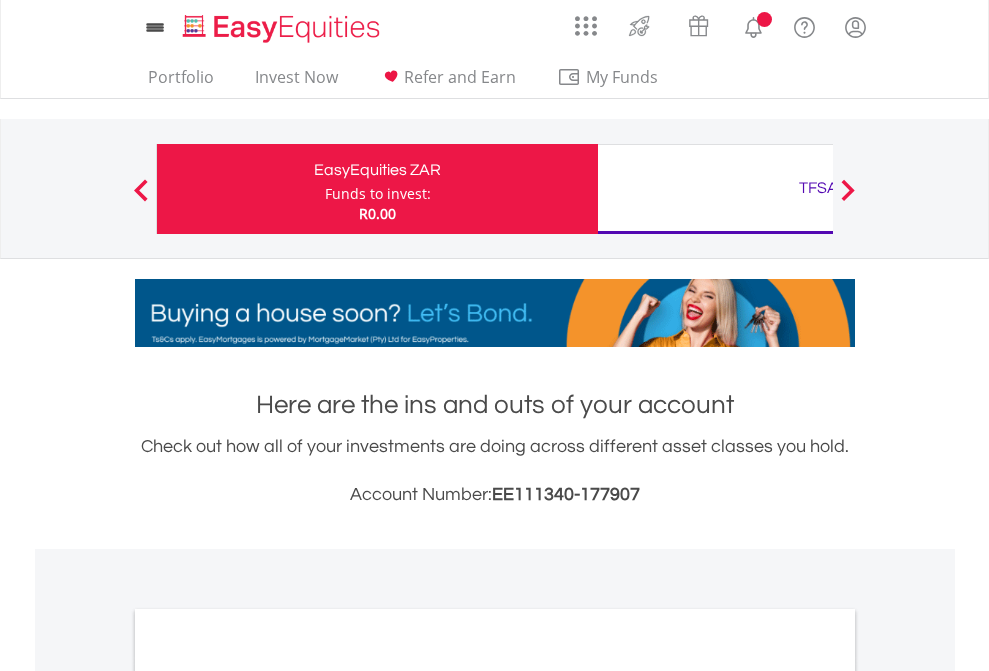 scroll, scrollTop: 0, scrollLeft: 0, axis: both 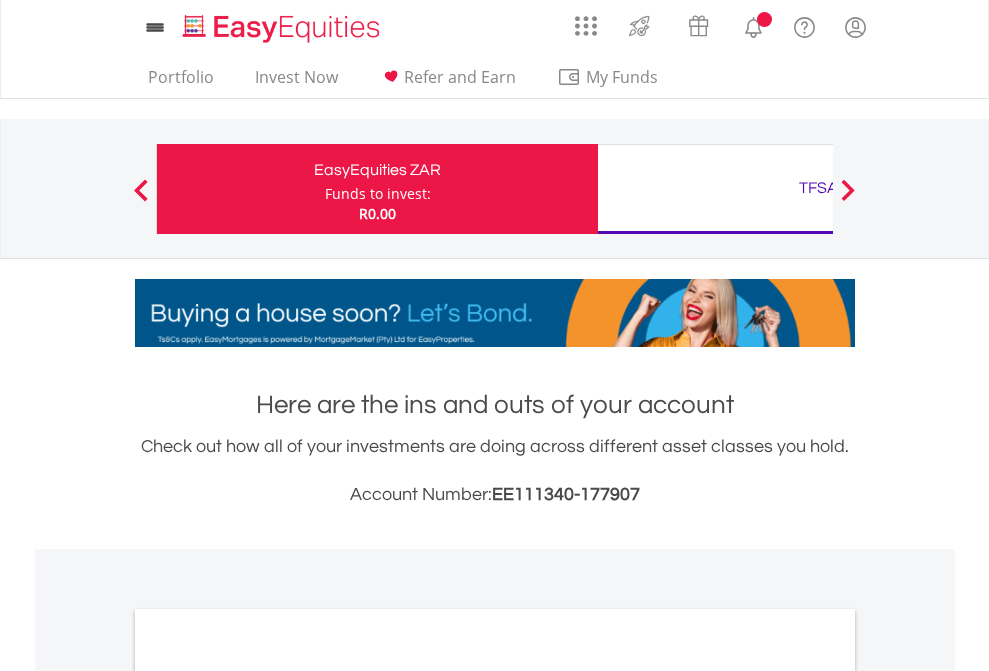 click on "All Holdings" at bounding box center (268, 1096) 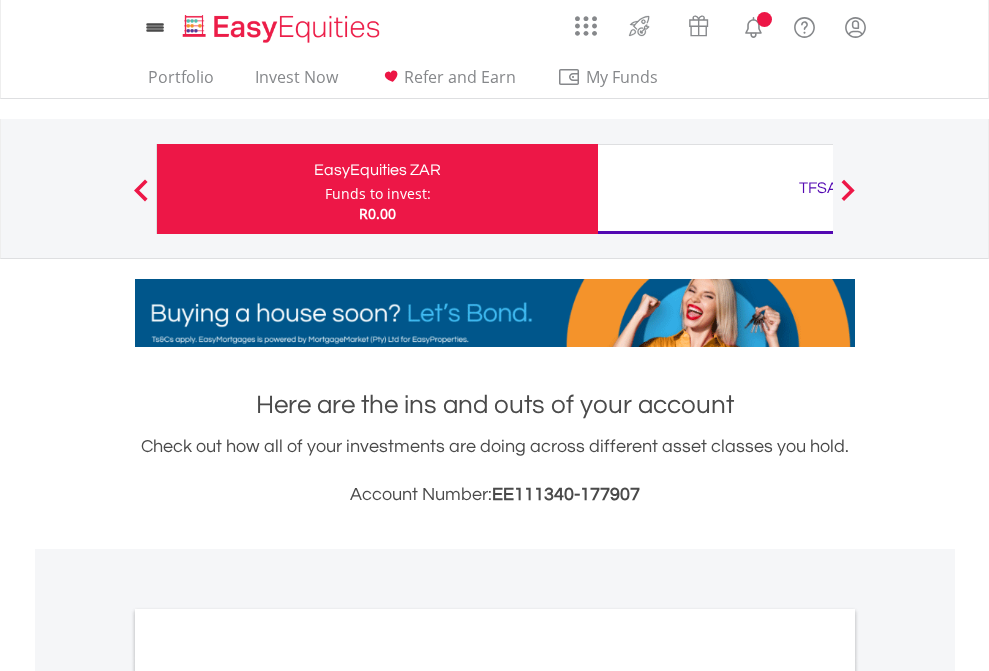scroll, scrollTop: 1202, scrollLeft: 0, axis: vertical 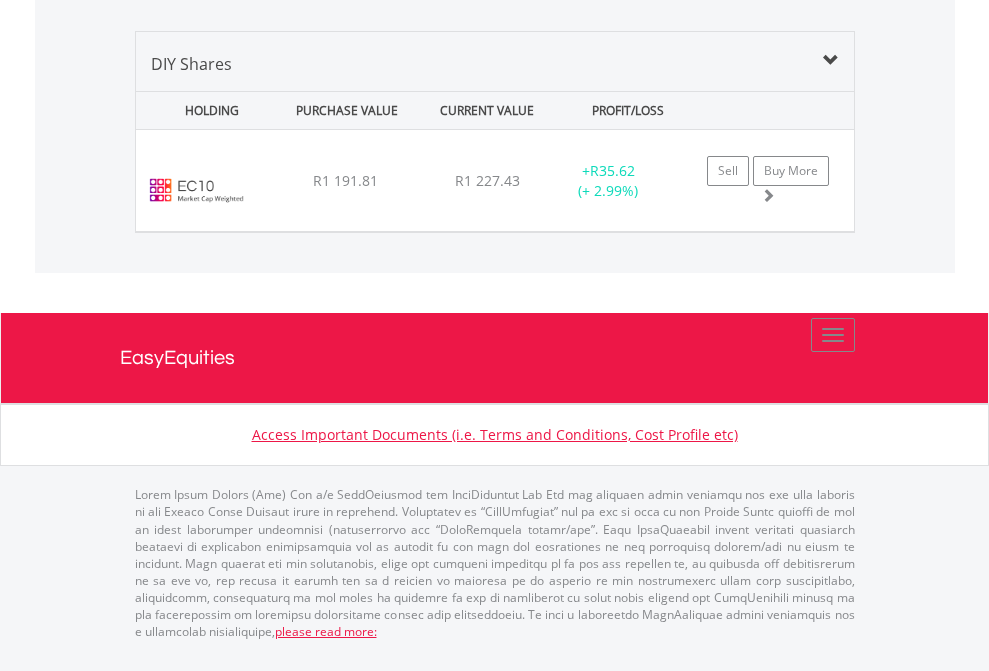 click on "TFSA" at bounding box center [818, -1339] 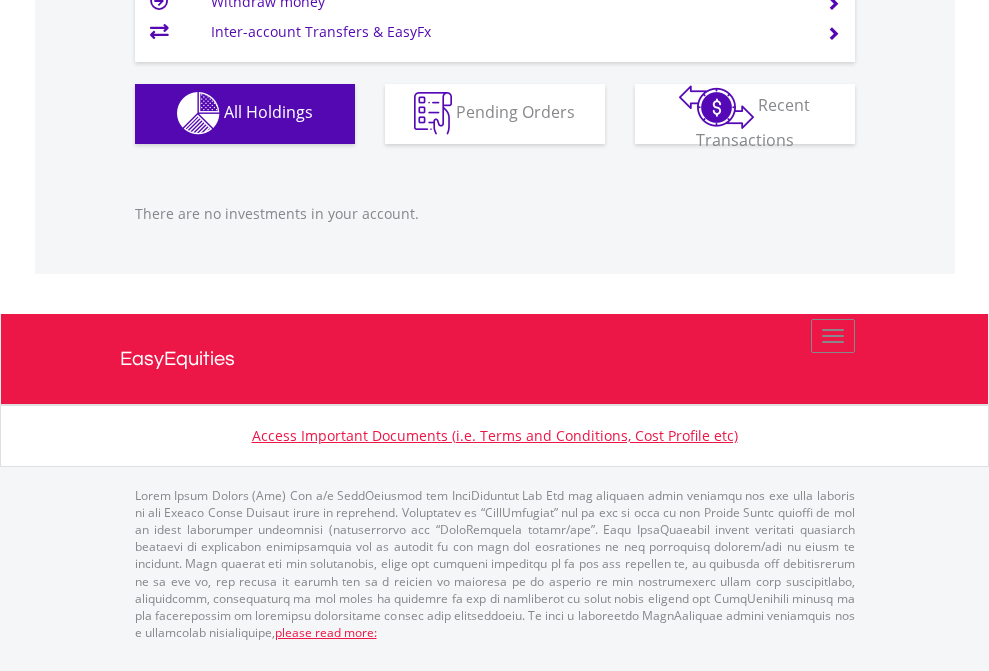 scroll, scrollTop: 1980, scrollLeft: 0, axis: vertical 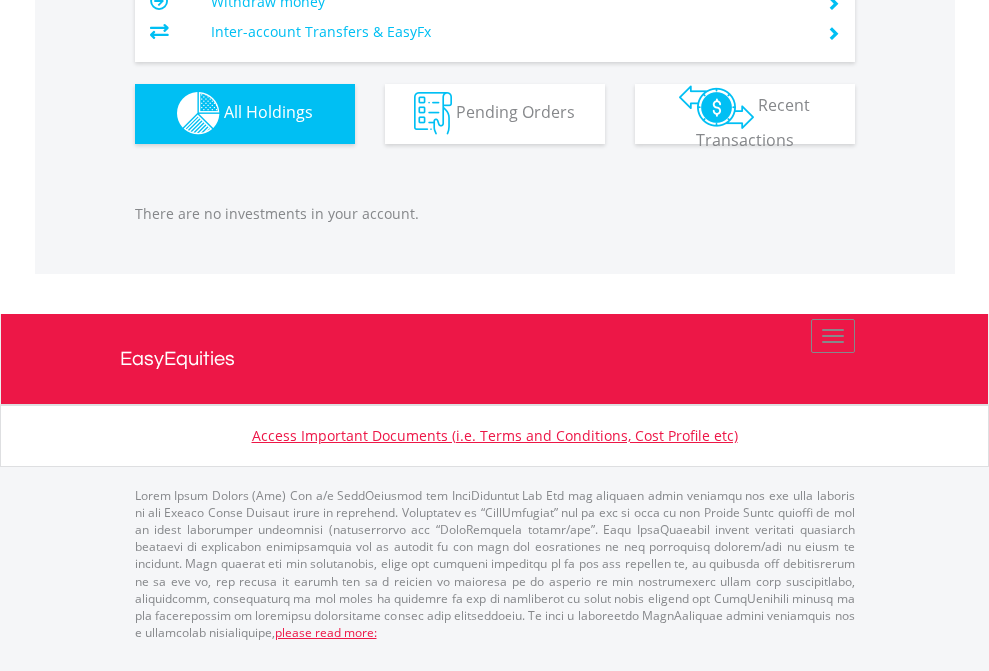 click on "EasyEquities GBP" at bounding box center [818, -1142] 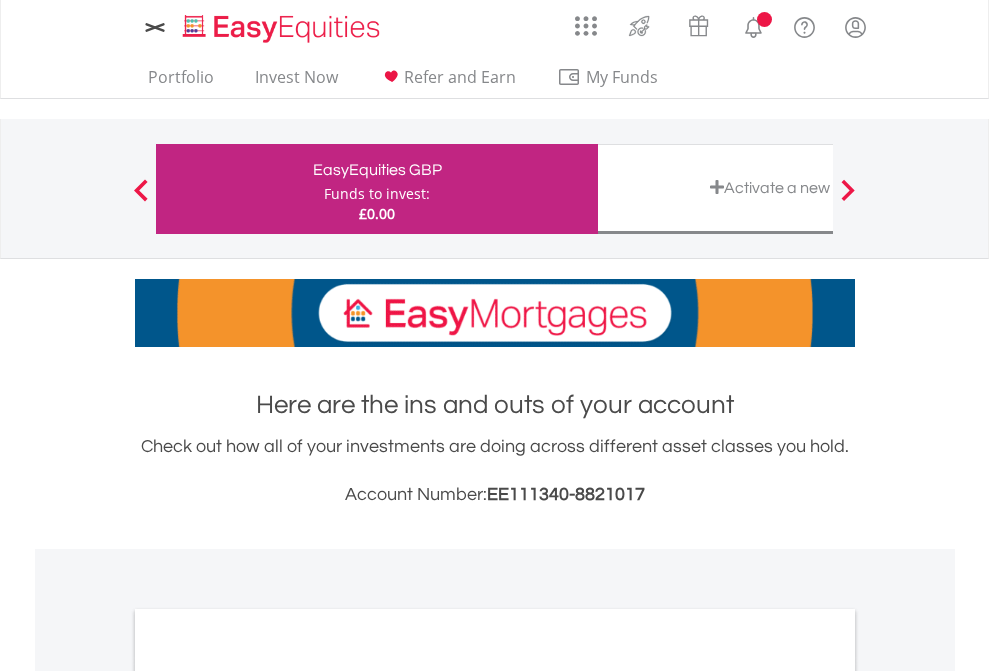 scroll, scrollTop: 1202, scrollLeft: 0, axis: vertical 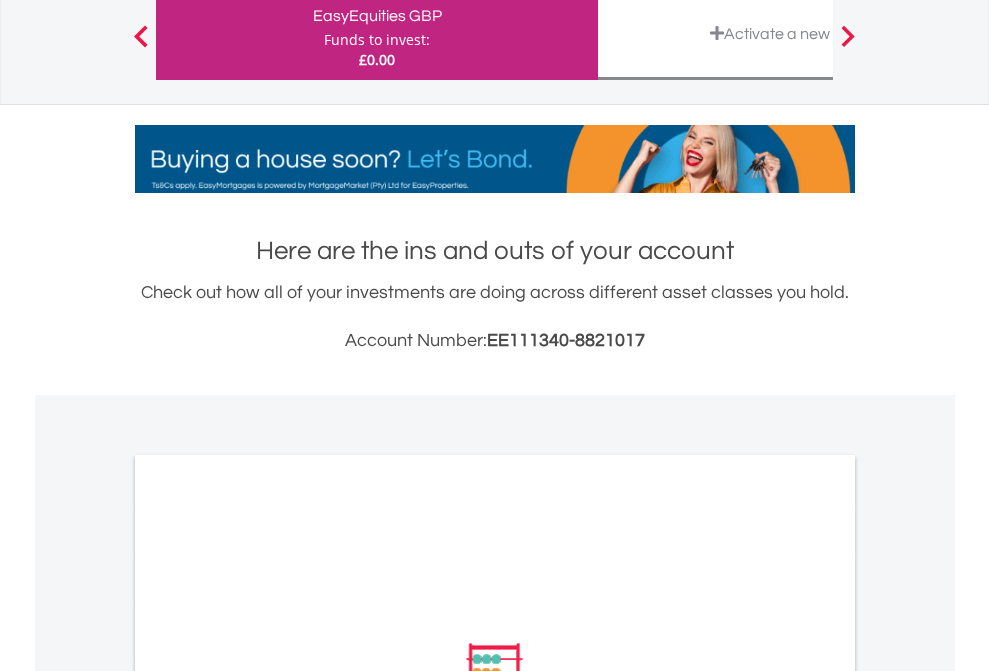click on "All Holdings" at bounding box center (268, 942) 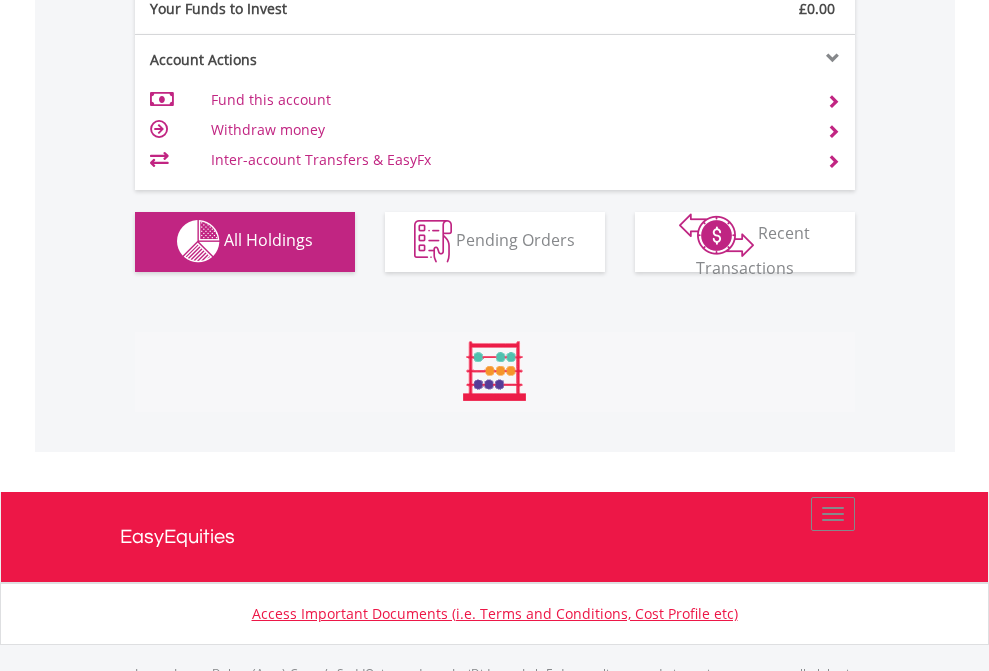 scroll, scrollTop: 999808, scrollLeft: 999687, axis: both 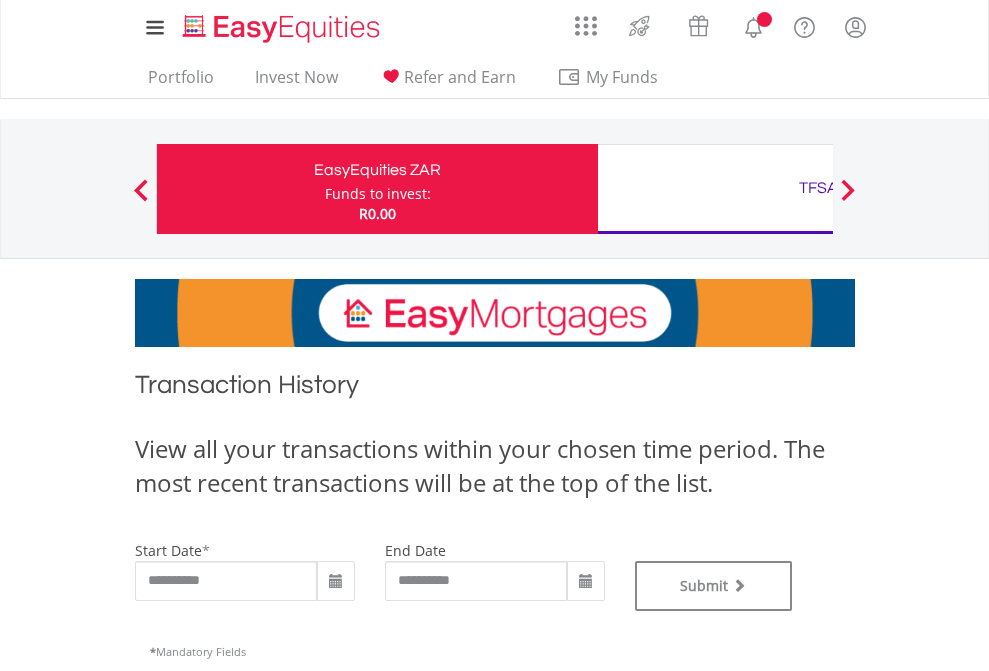 type on "**********" 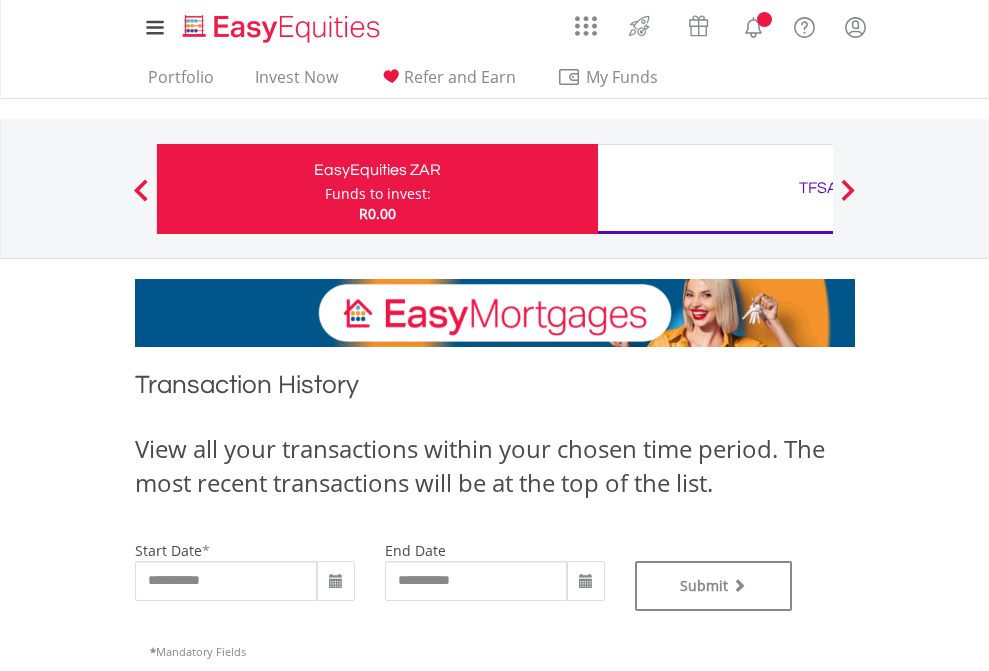 type on "**********" 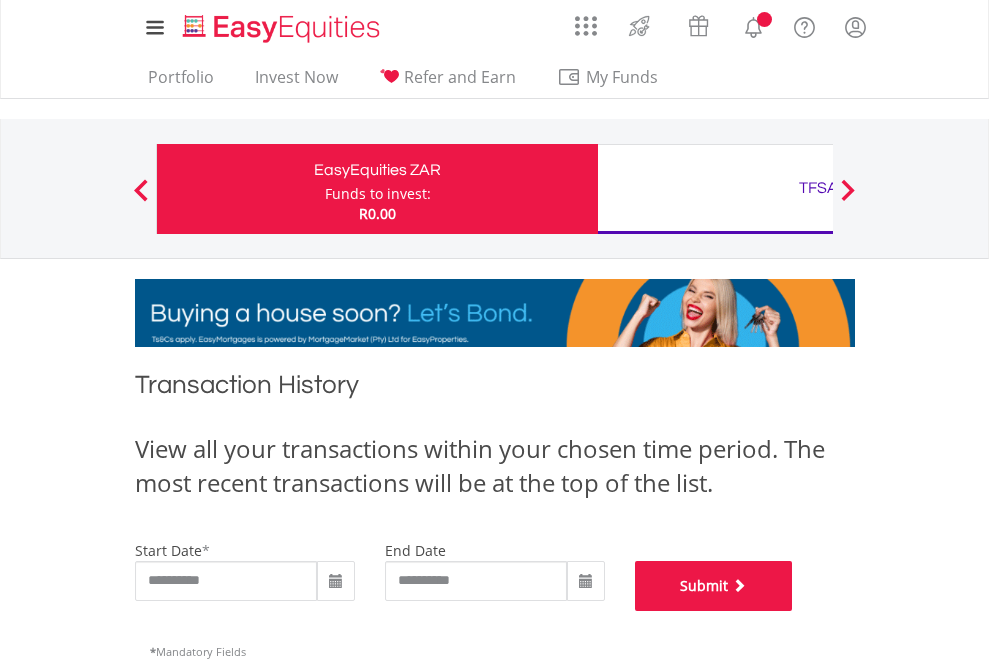 click on "Submit" at bounding box center [714, 586] 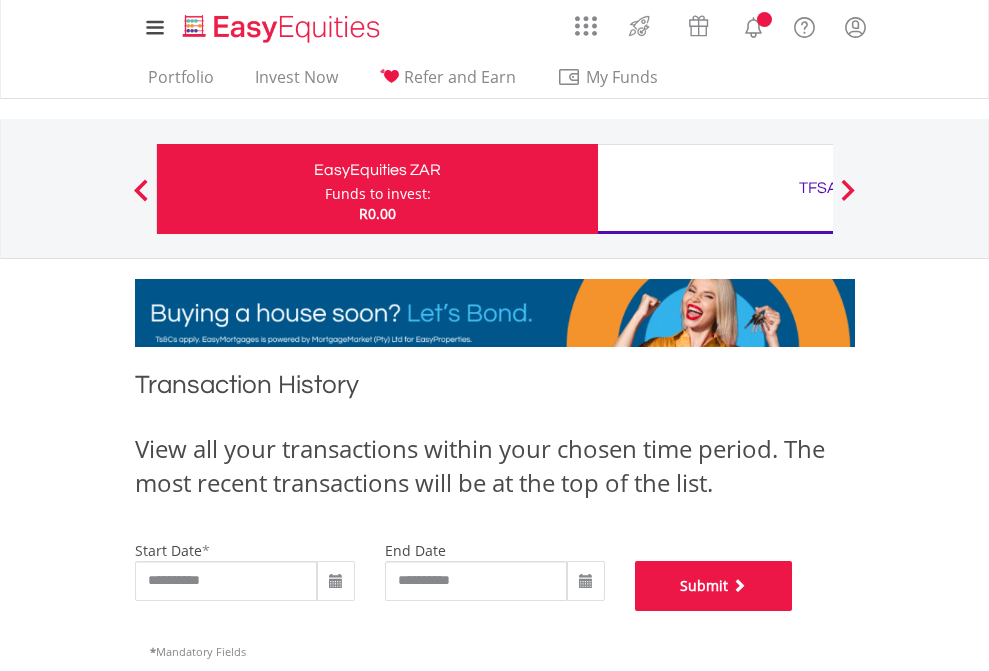 scroll, scrollTop: 811, scrollLeft: 0, axis: vertical 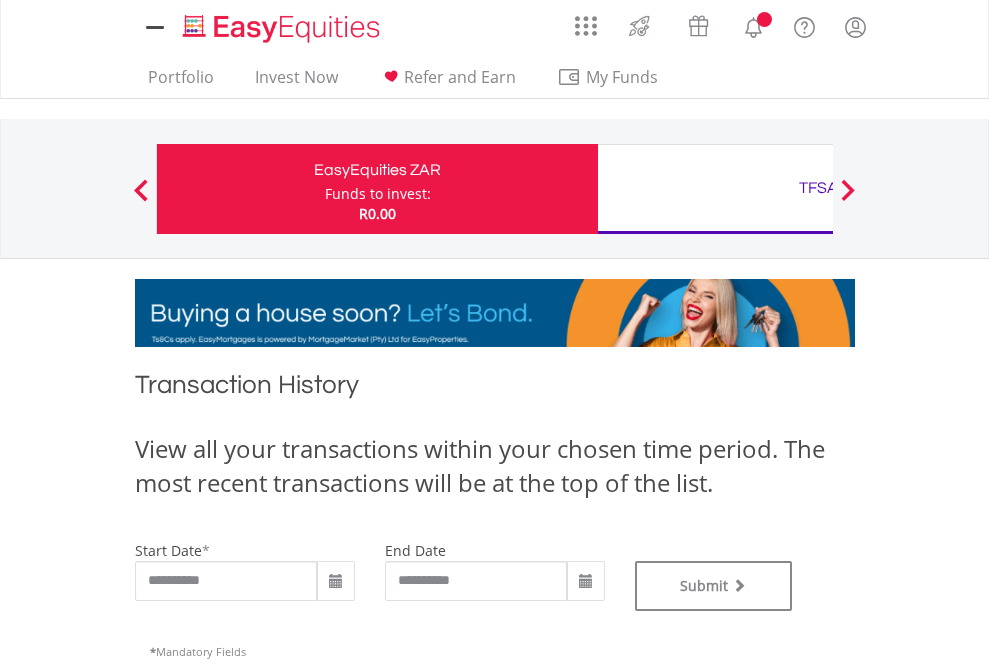 click on "TFSA" at bounding box center (818, 188) 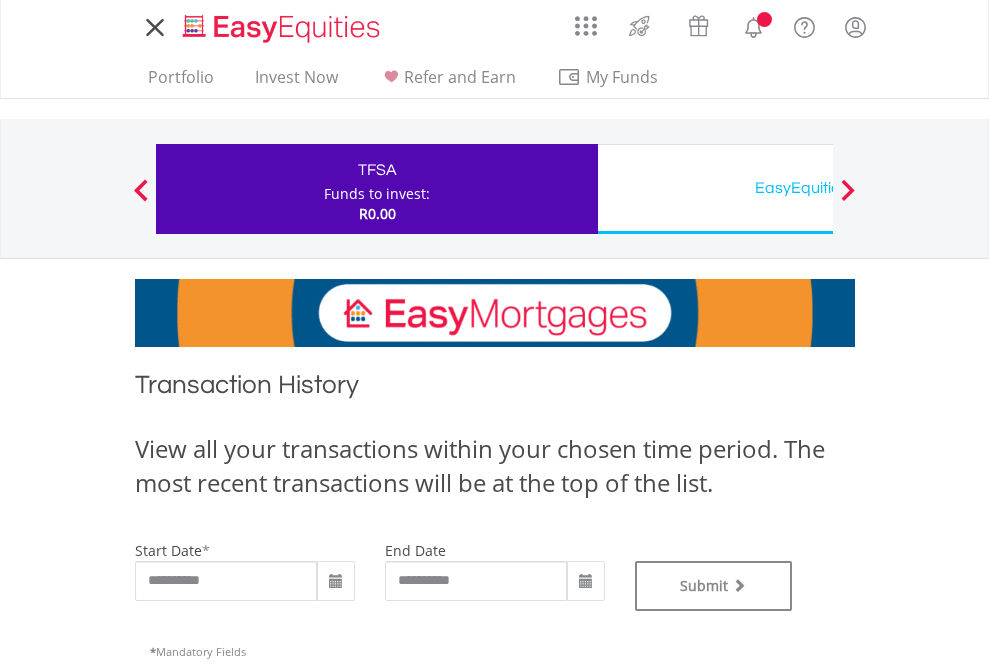 scroll, scrollTop: 0, scrollLeft: 0, axis: both 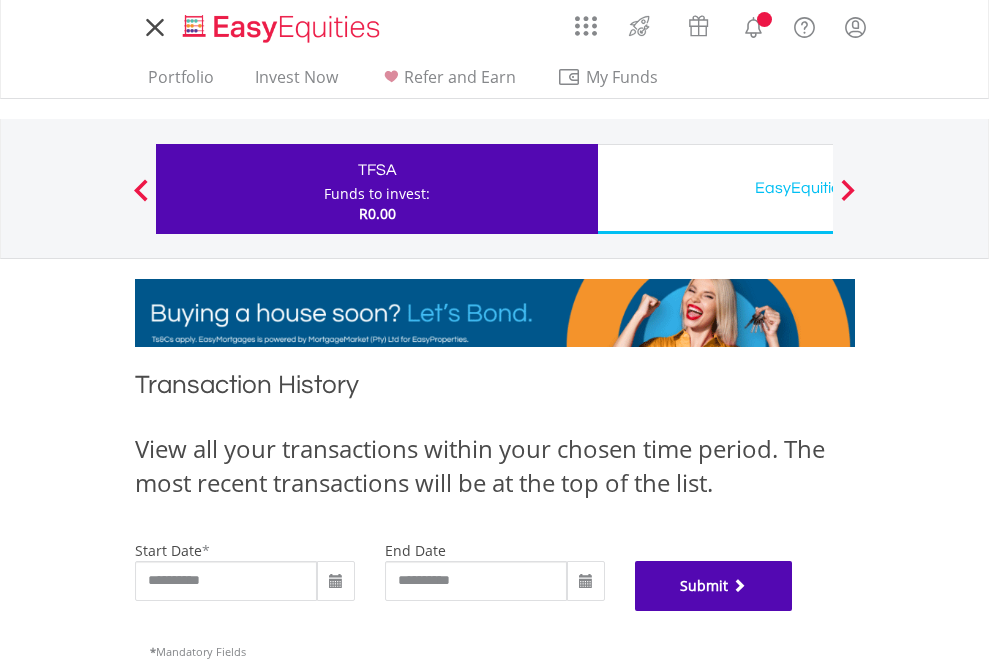click on "Submit" at bounding box center (714, 586) 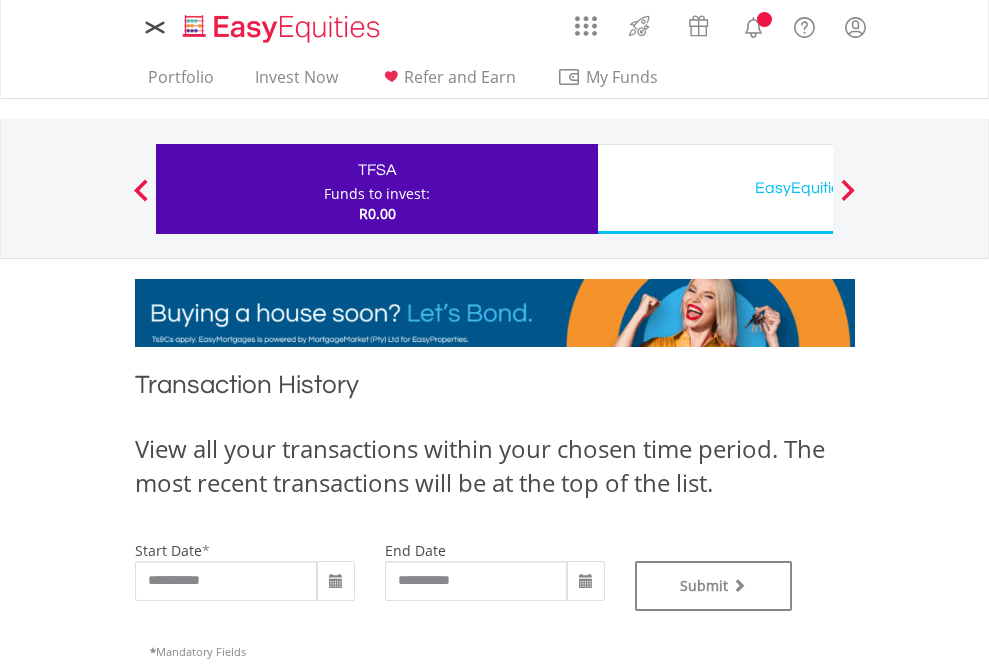 scroll, scrollTop: 0, scrollLeft: 0, axis: both 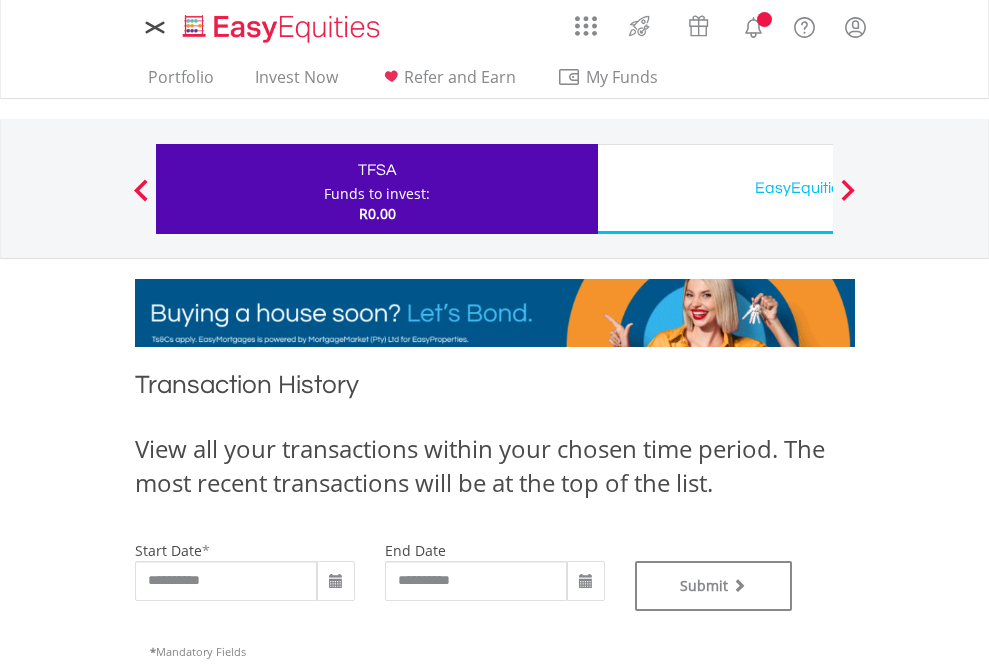 click on "EasyEquities USD" at bounding box center [818, 188] 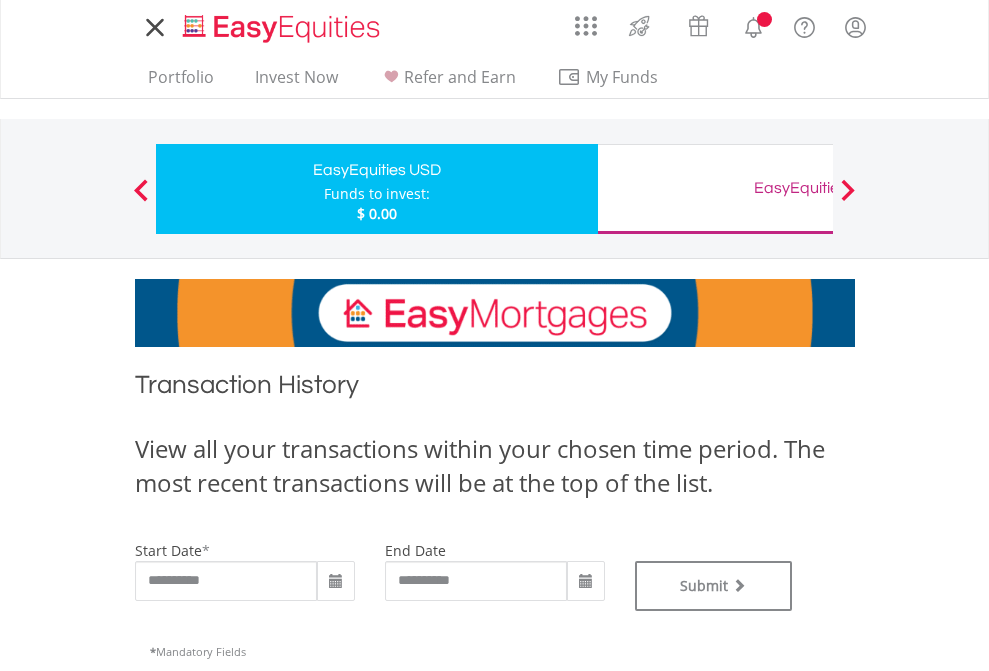 scroll, scrollTop: 0, scrollLeft: 0, axis: both 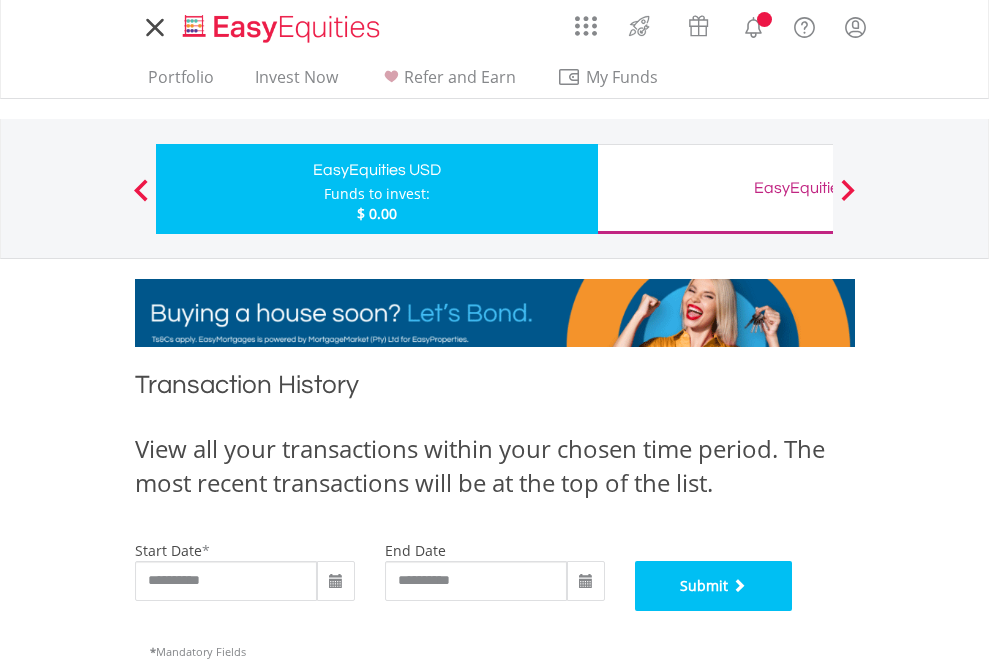click on "Submit" at bounding box center (714, 586) 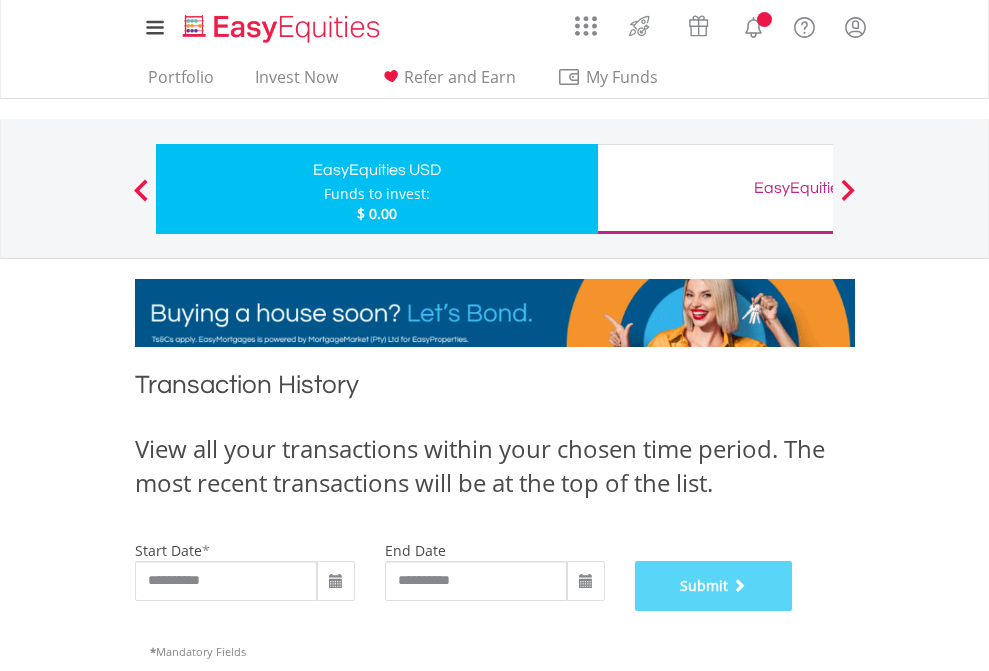 scroll, scrollTop: 811, scrollLeft: 0, axis: vertical 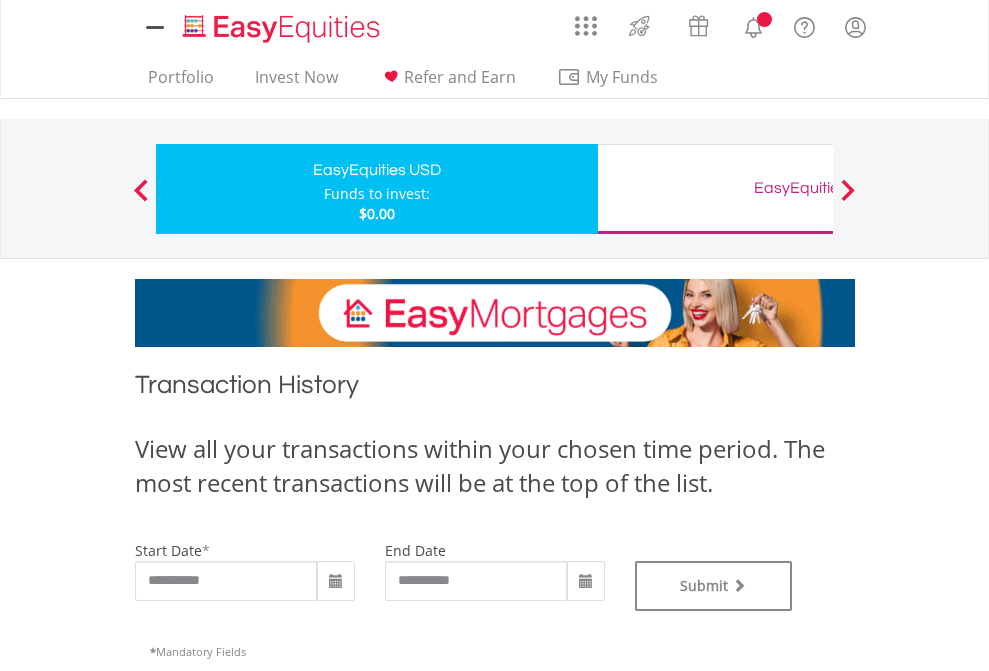 click on "EasyEquities GBP" at bounding box center [818, 188] 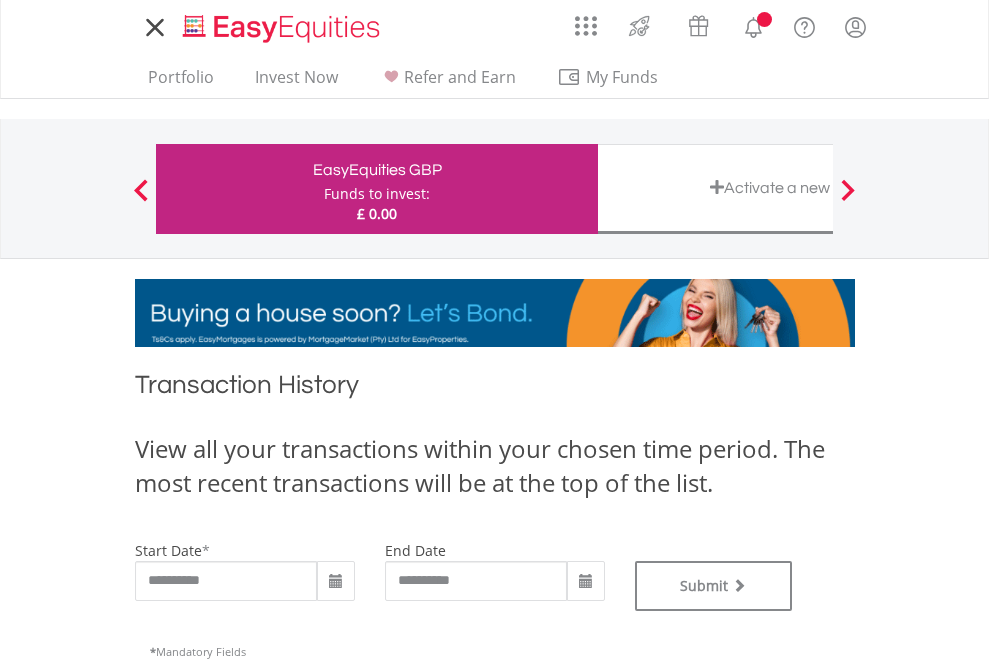 scroll, scrollTop: 0, scrollLeft: 0, axis: both 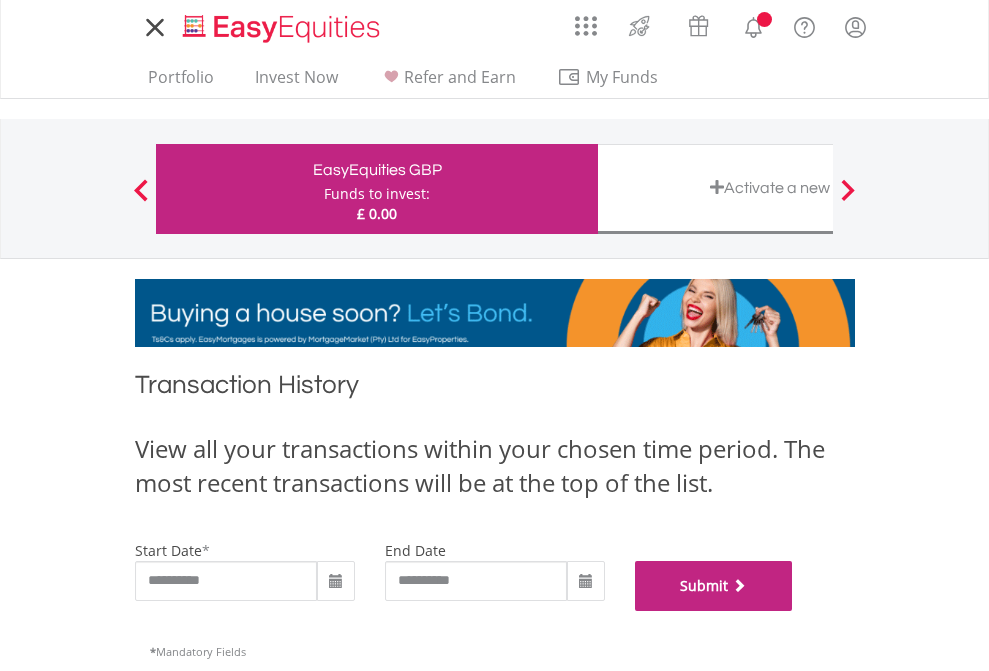 click on "Submit" at bounding box center [714, 586] 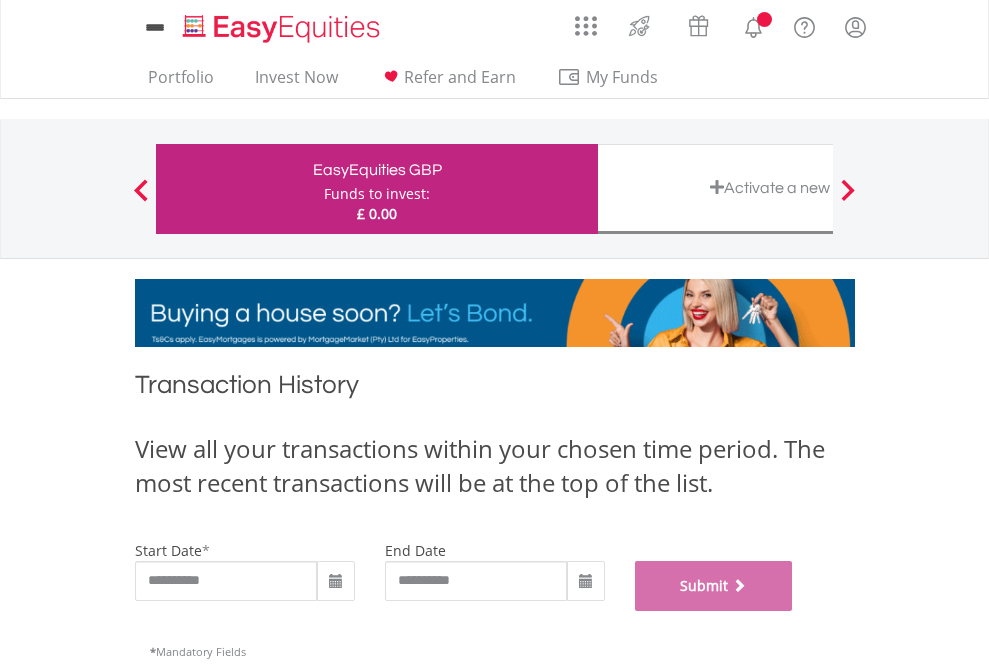 scroll, scrollTop: 811, scrollLeft: 0, axis: vertical 